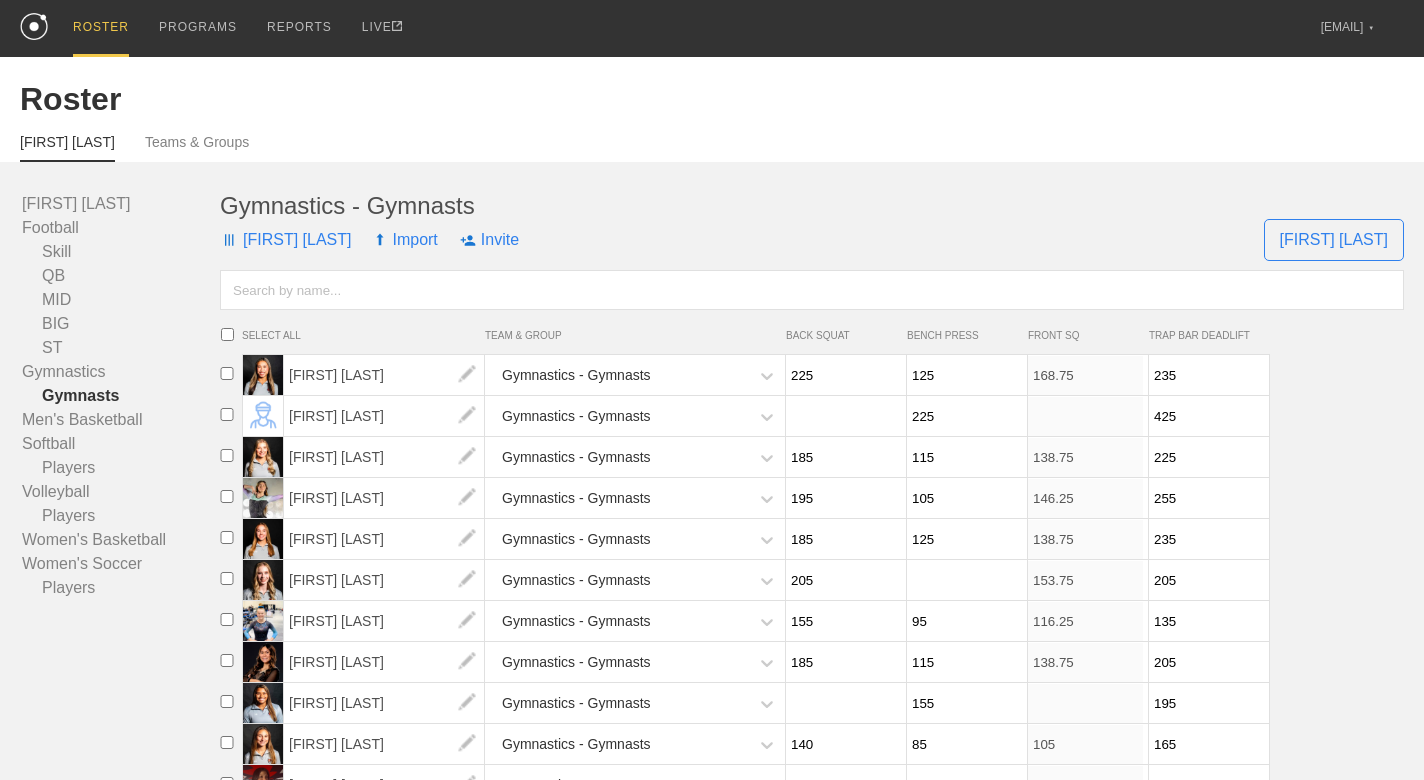 scroll, scrollTop: 0, scrollLeft: 0, axis: both 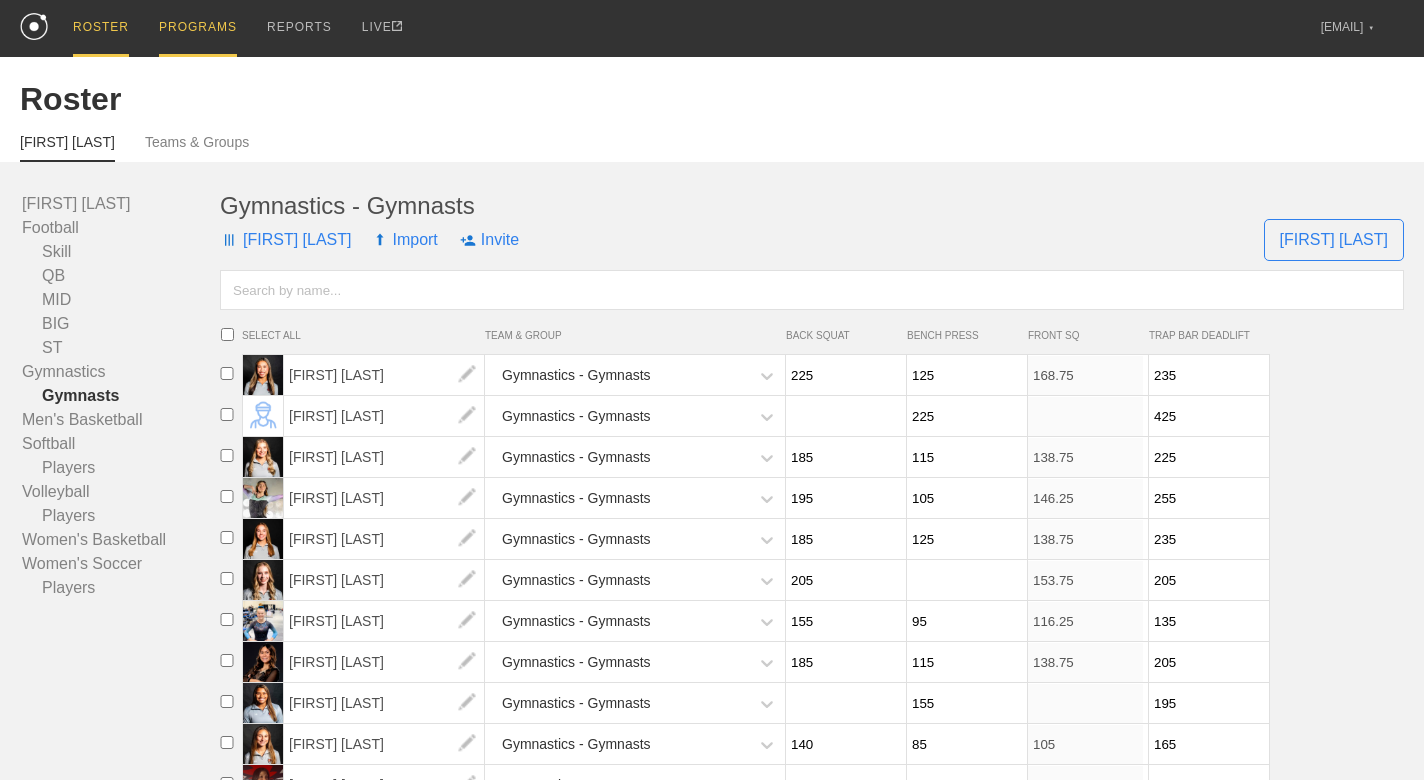 click on "PROGRAMS" at bounding box center [198, 28] 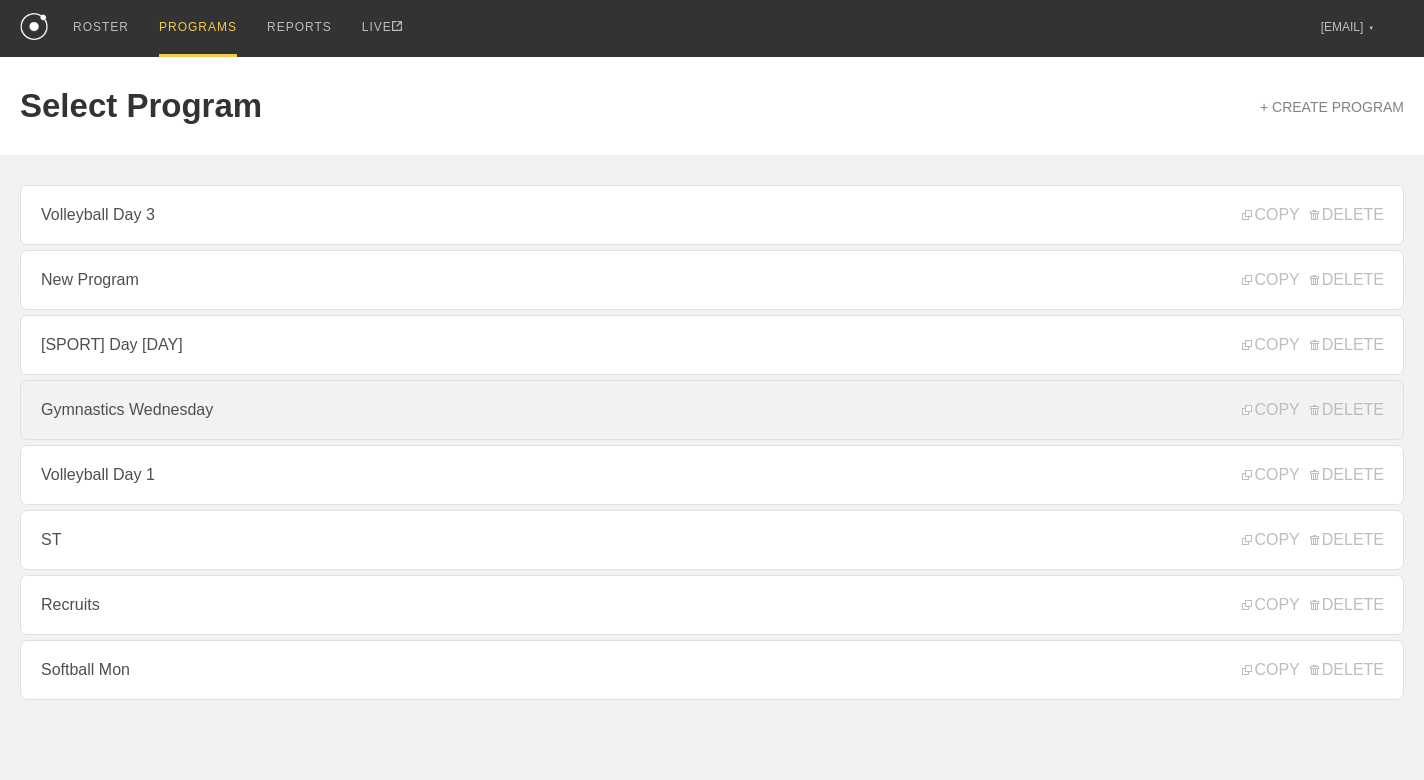 click on "Gymnastics Wednesday" at bounding box center (712, 410) 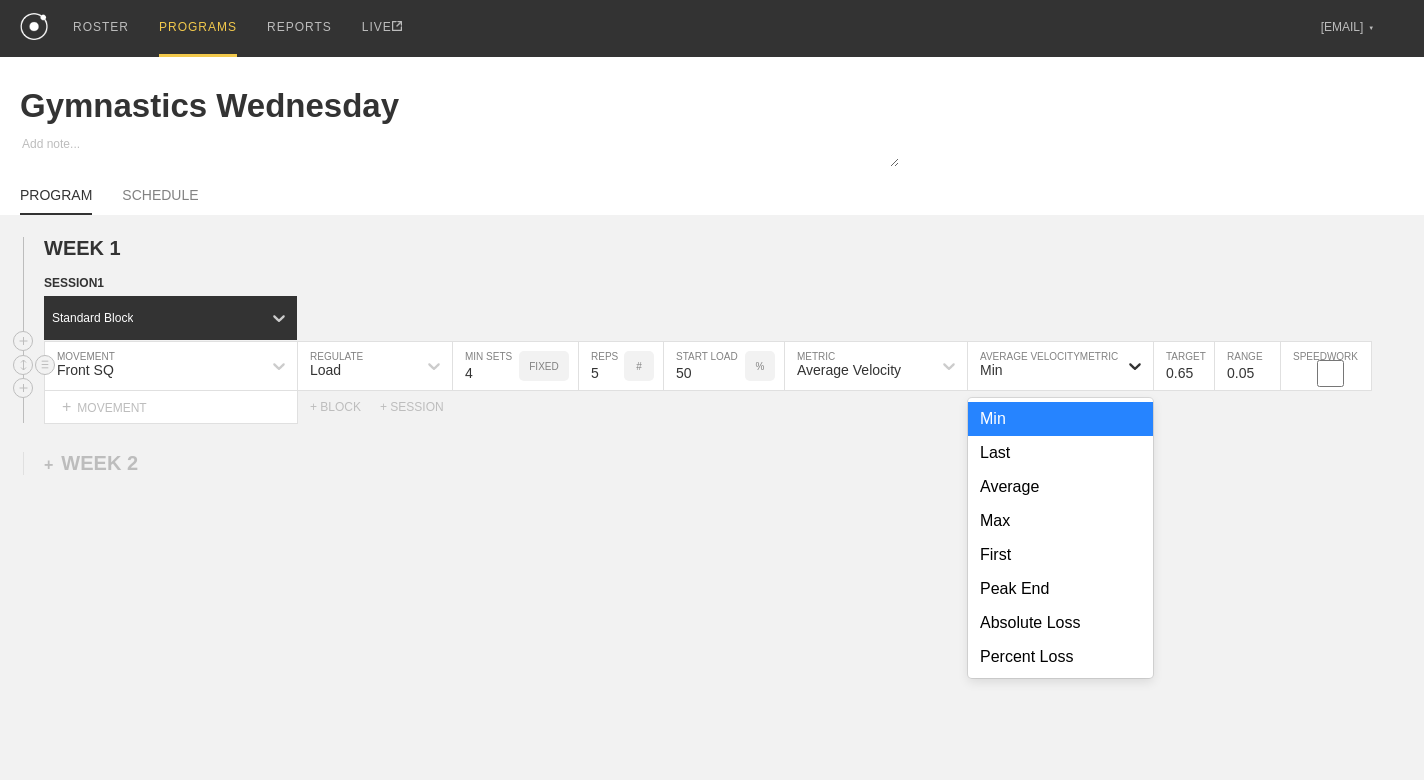 click 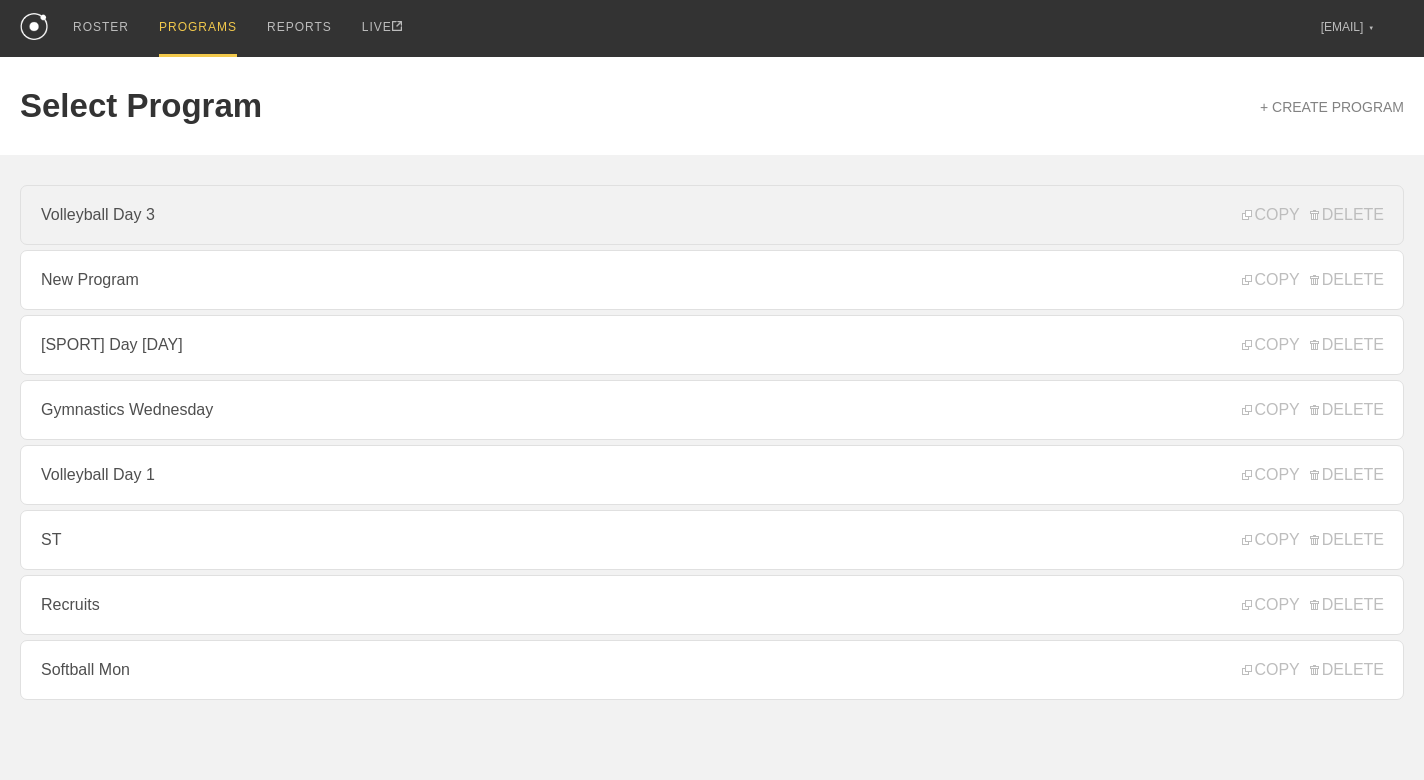 click on "Volleyball Day 3" at bounding box center (712, 215) 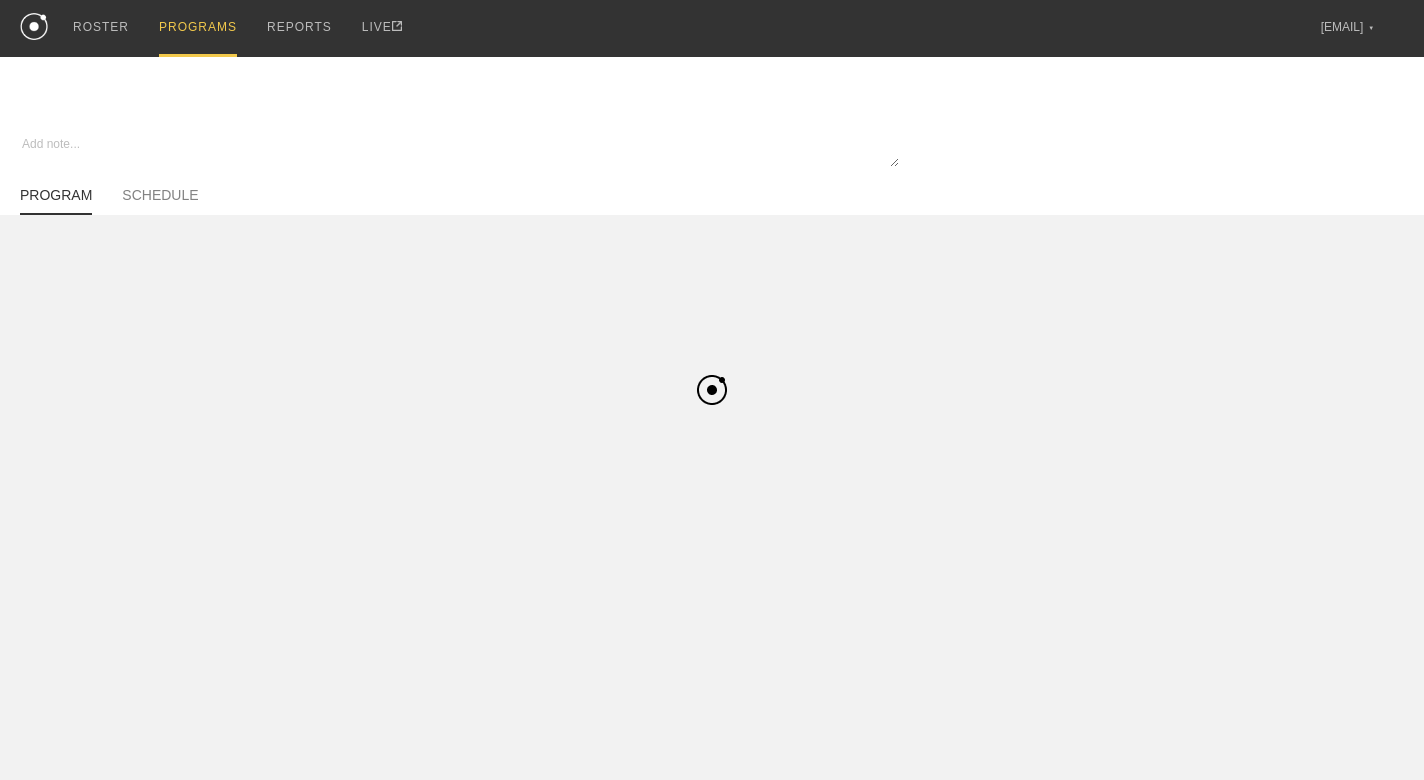 type on "x" 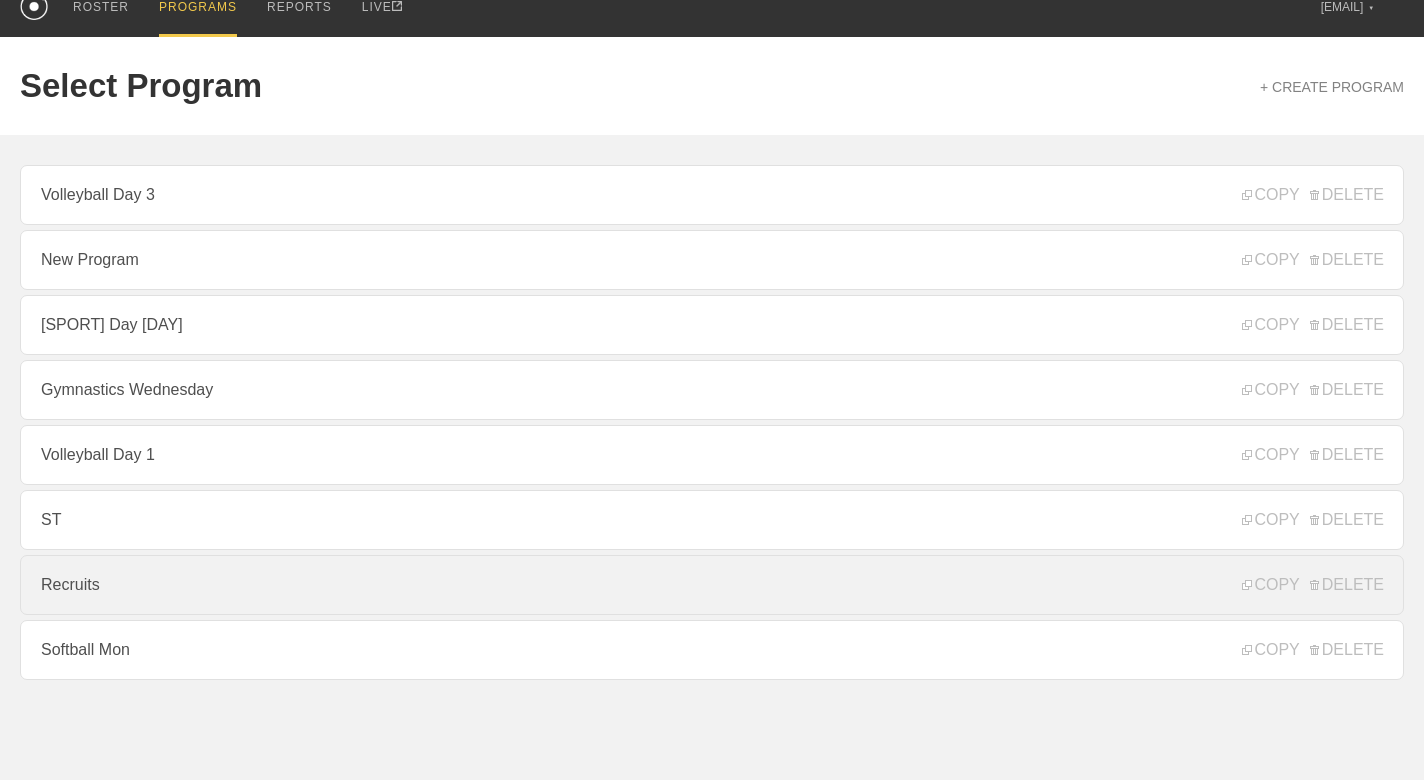scroll, scrollTop: 20, scrollLeft: 0, axis: vertical 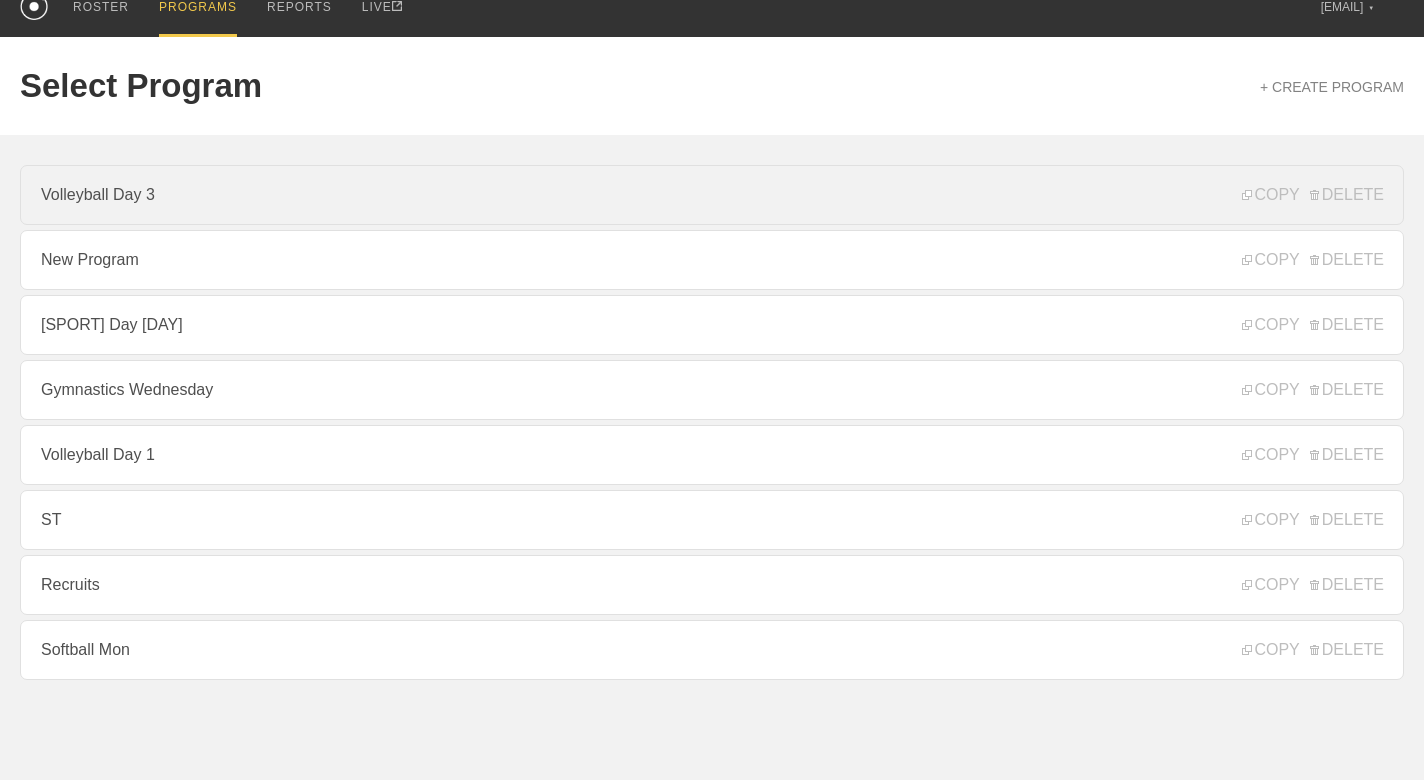 click on "Volleyball Day 3" at bounding box center (712, 195) 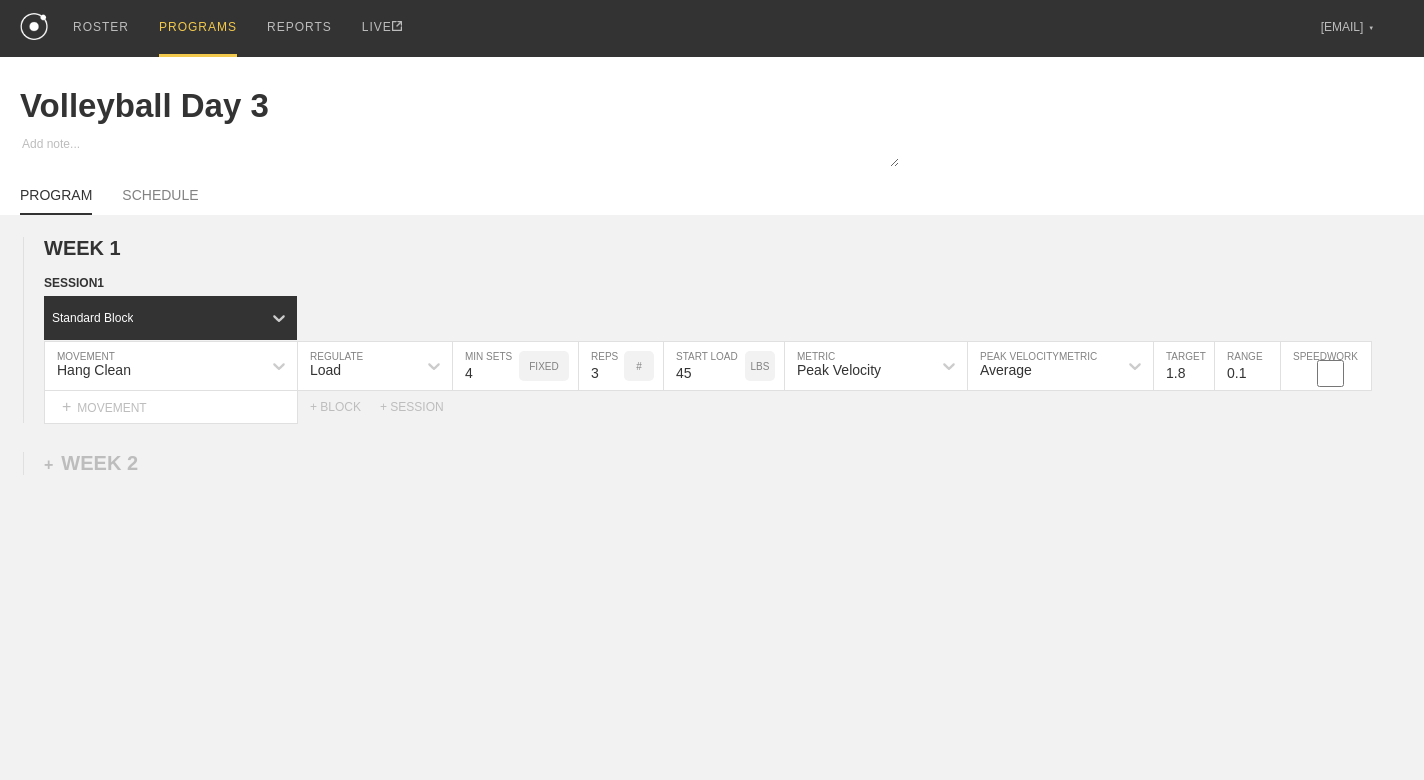 scroll, scrollTop: 0, scrollLeft: 0, axis: both 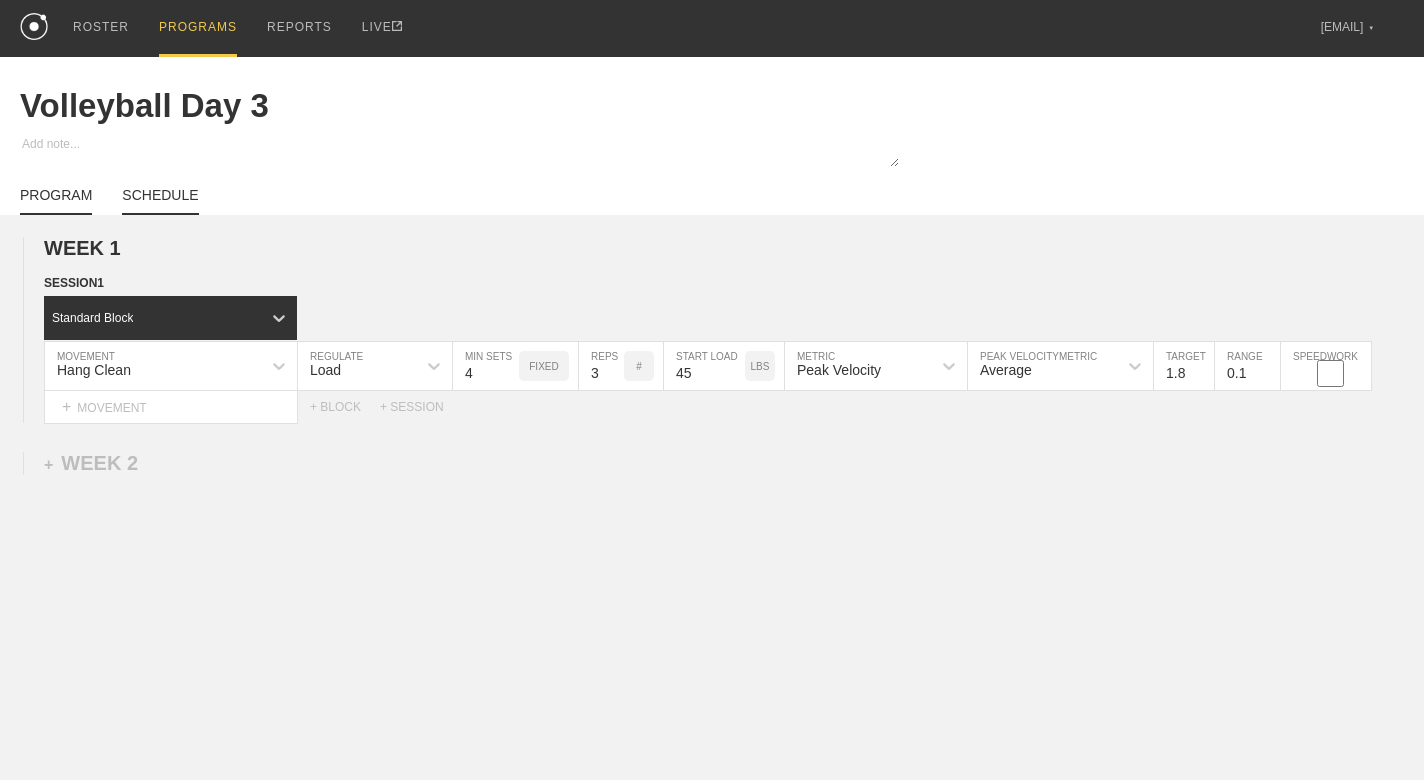 type on "1.75" 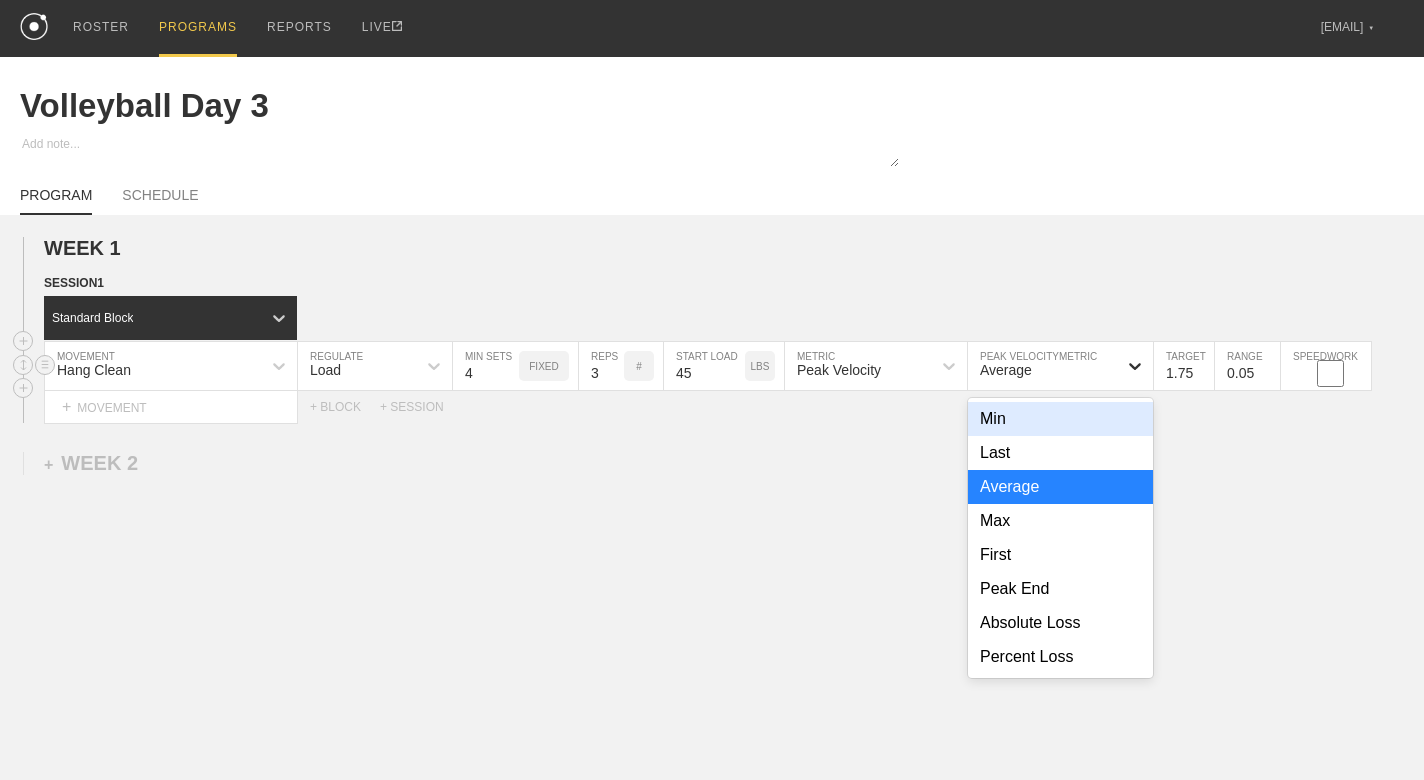 click 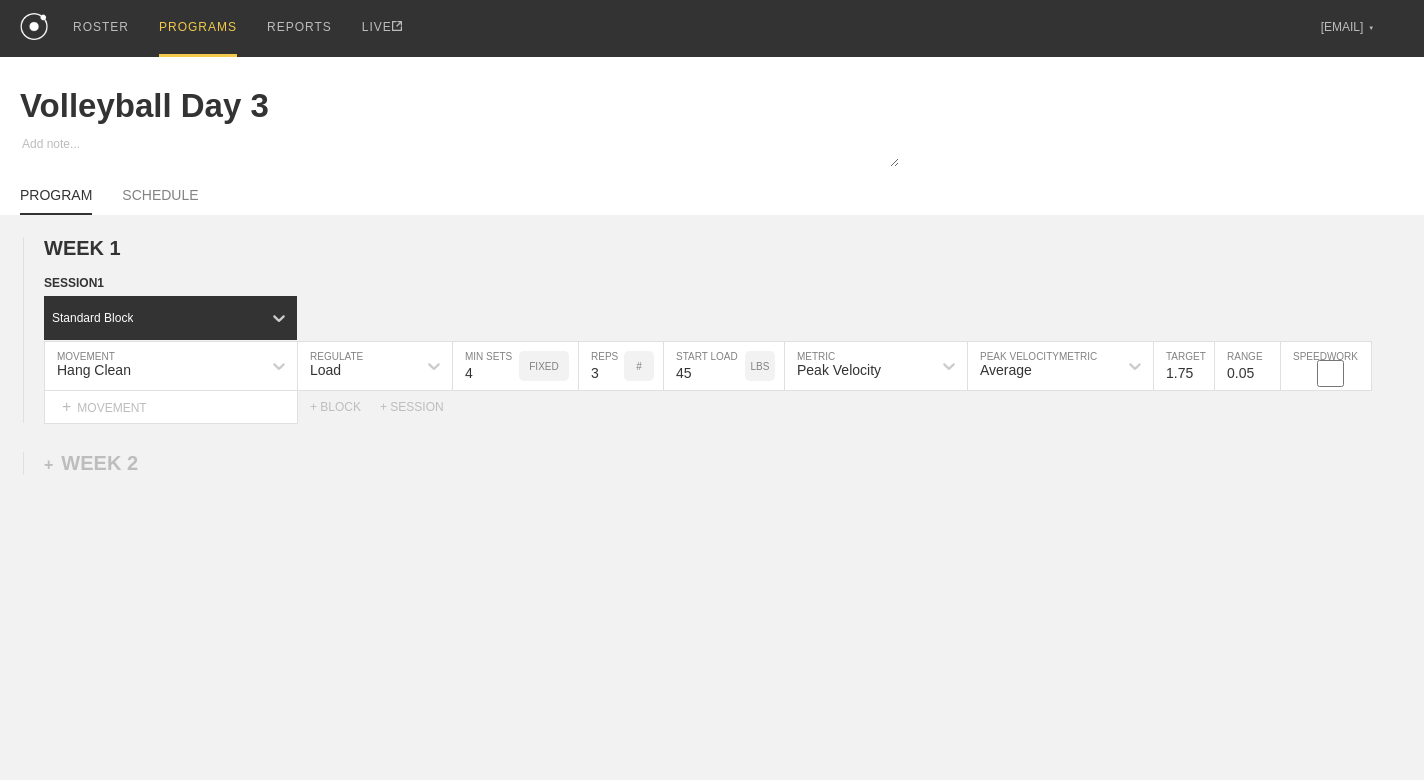 click on "WEEK   1   DUPLICATE DELETE SESSION  1   Standard Block DUPLICATE INSERT MOVEMENT AFTER DELETE Hang Clean MOVEMENT Load REGULATE 4 MIN SETS FIXED 3 REPS # 45 START LOAD LBS Peak Velocity METRIC Average PEAK VELOCITY  METRIC 1.75 TARGET RANGE 0.05 SPEEDWORK DUPLICATE INSERT BEFORE INSERT AFTER DELETE Select... MOVEMENT +  MOVEMENT + BLOCK + SESSION DUPLICATE DELETE + WEEK   2" at bounding box center [712, 495] 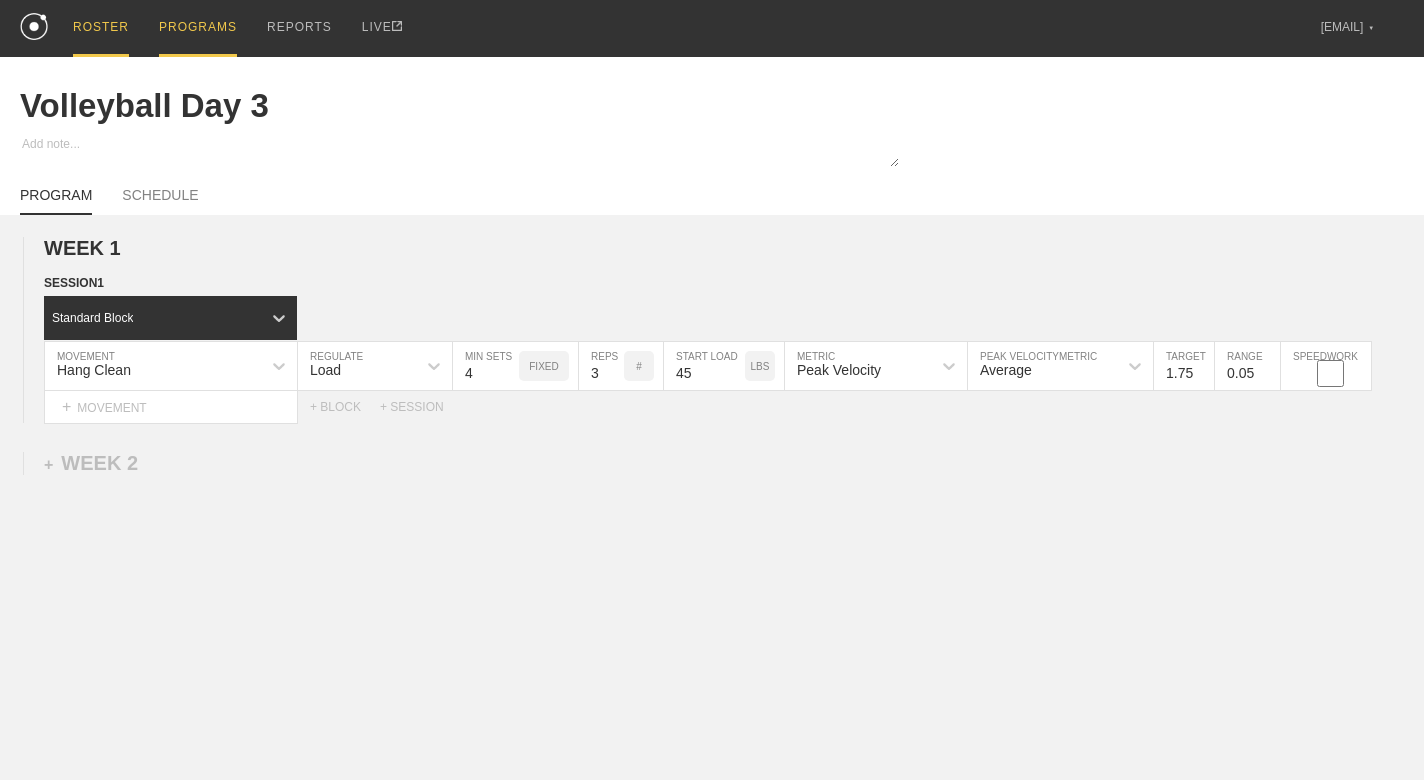 click on "ROSTER" at bounding box center [101, 28] 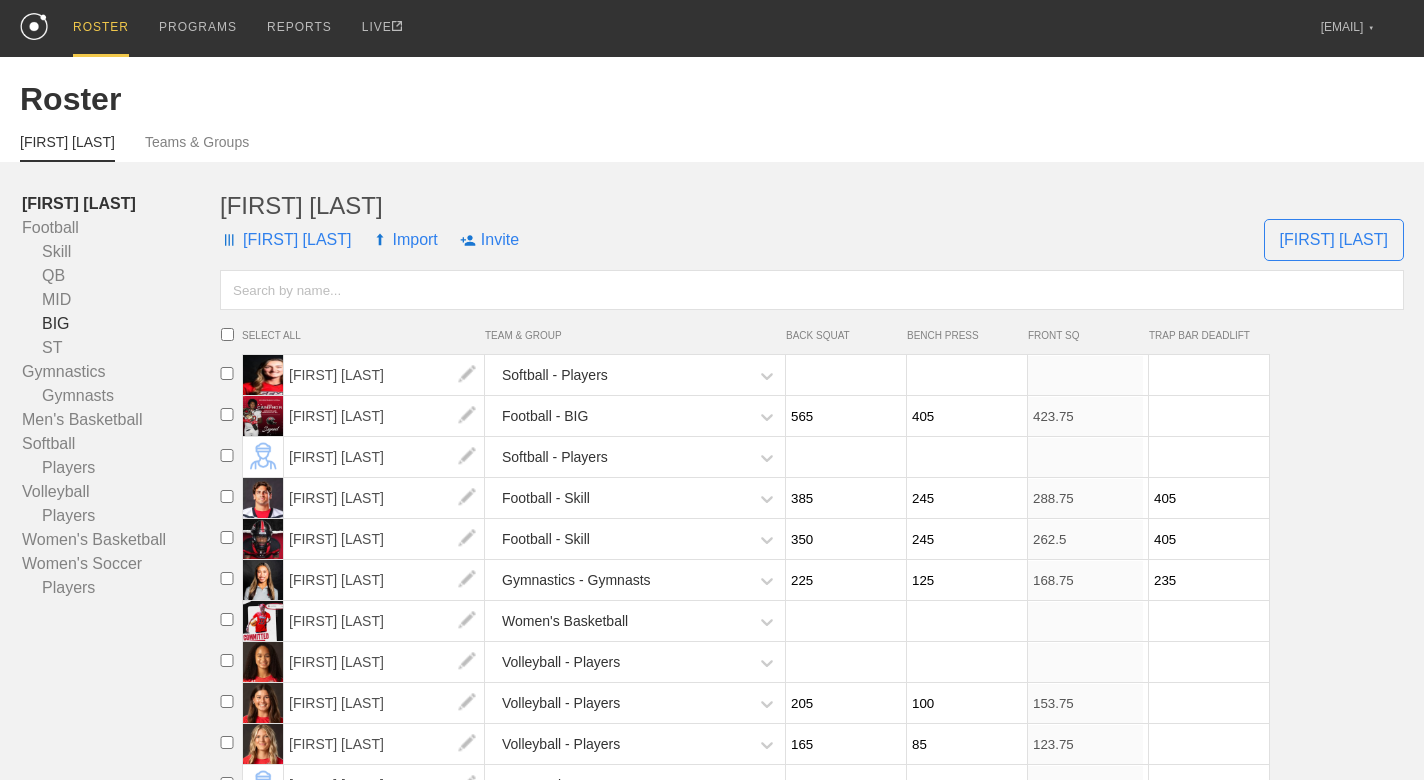 click on "BIG" at bounding box center [121, 324] 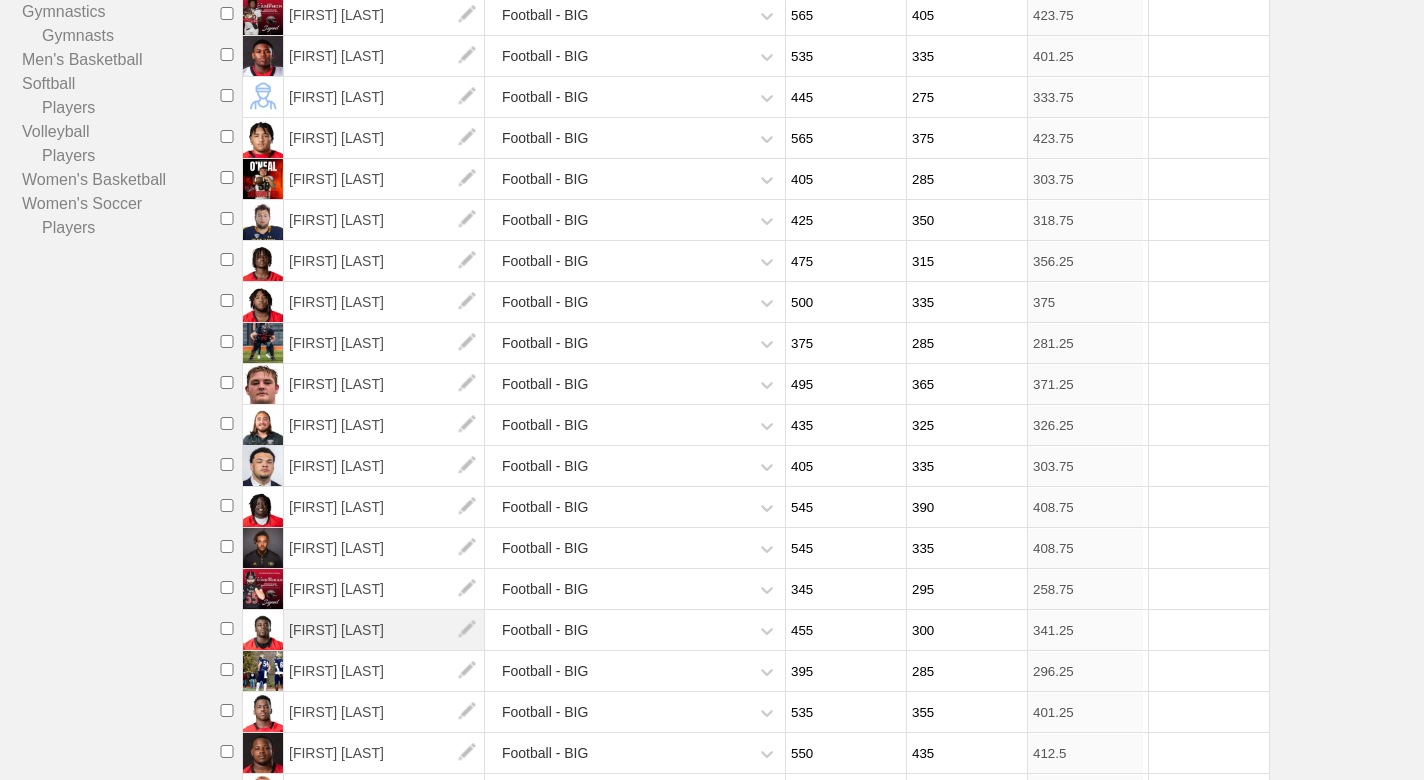 scroll, scrollTop: 379, scrollLeft: 0, axis: vertical 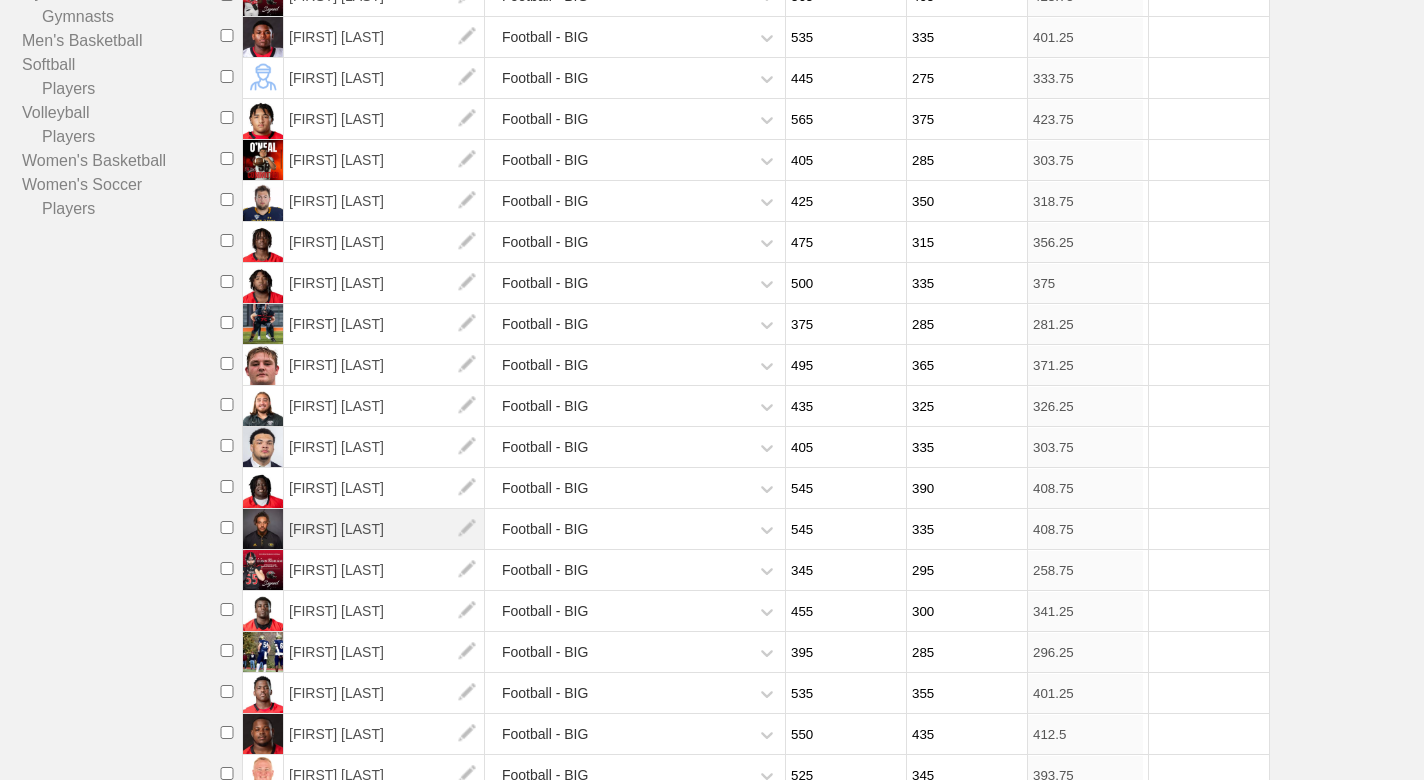 click on "[FIRST] [LAST]" at bounding box center (384, 529) 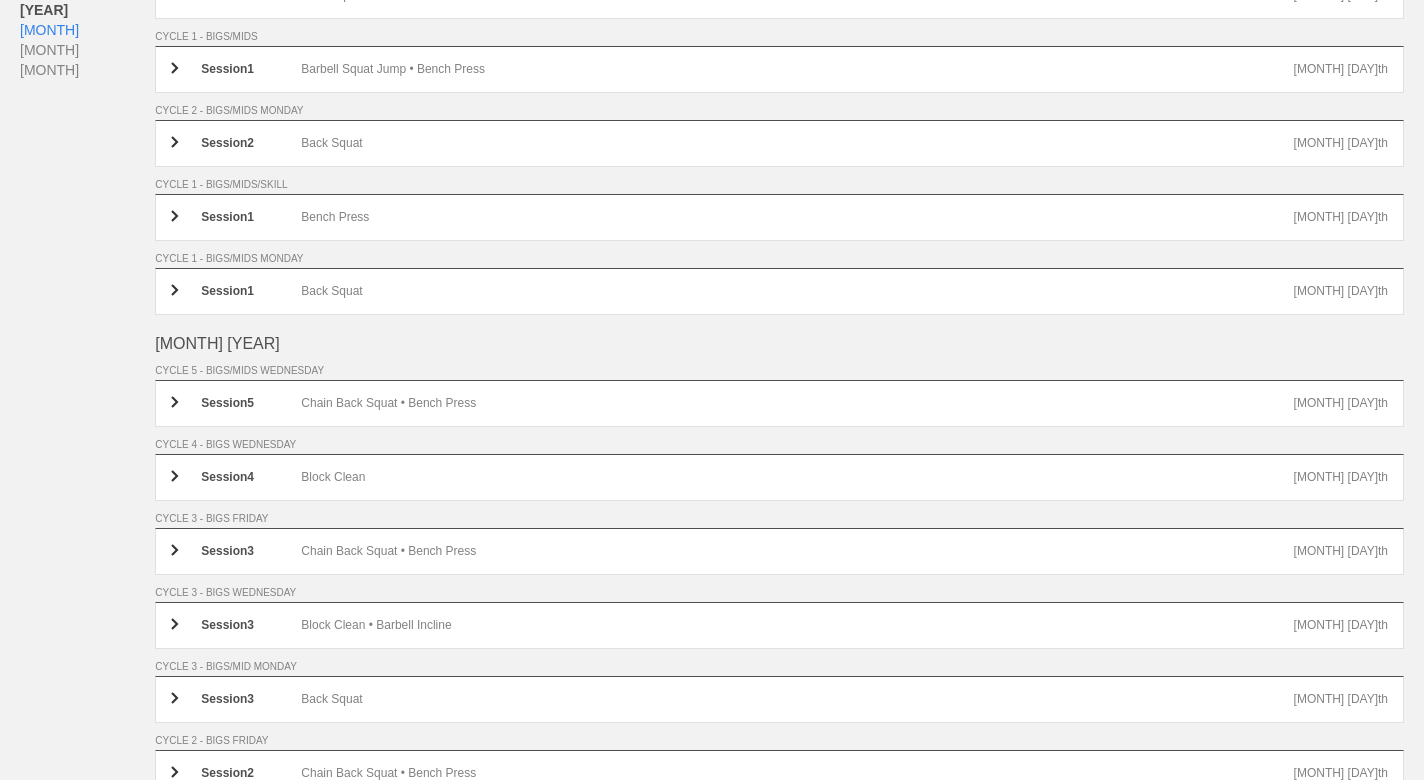 scroll, scrollTop: 472, scrollLeft: 0, axis: vertical 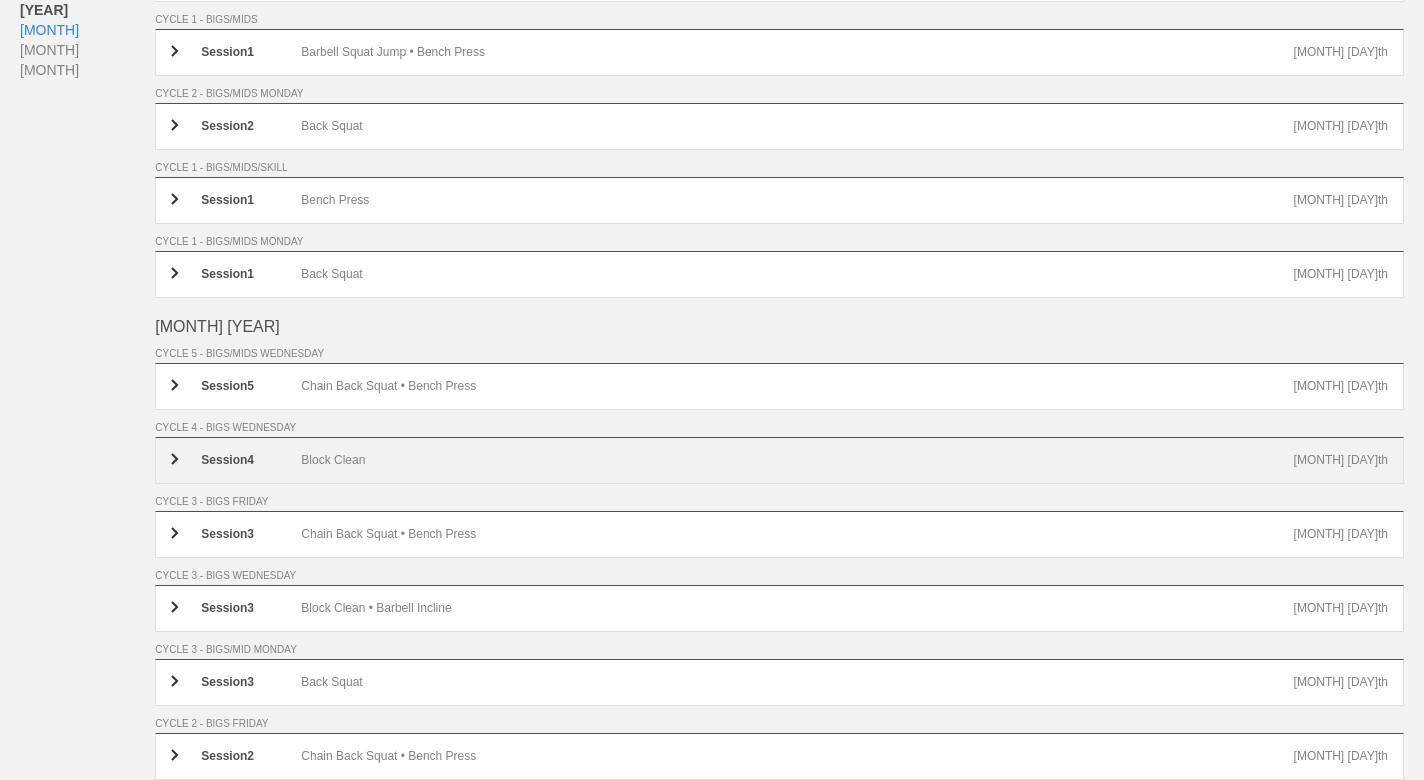 click on "Block Clean" at bounding box center (797, 460) 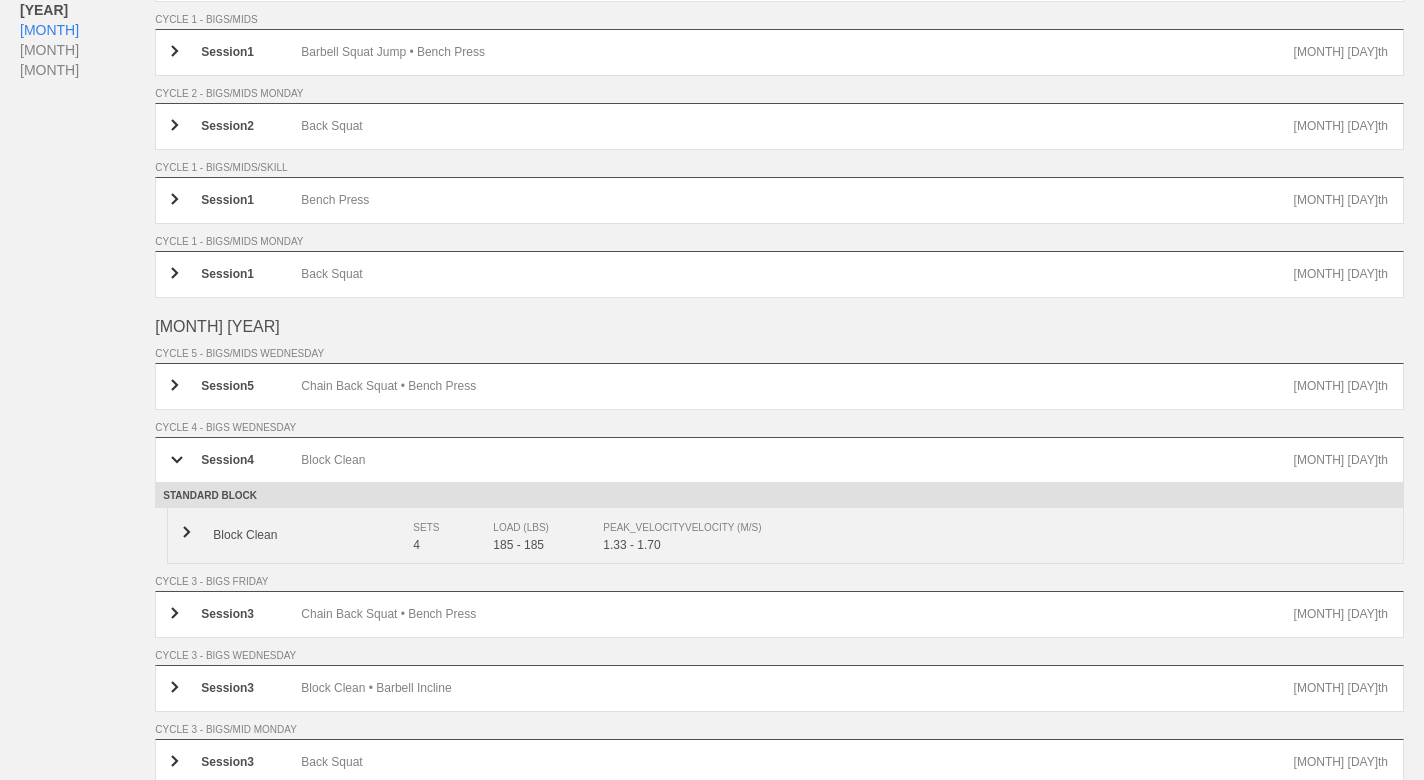 click on "4" at bounding box center (453, 545) 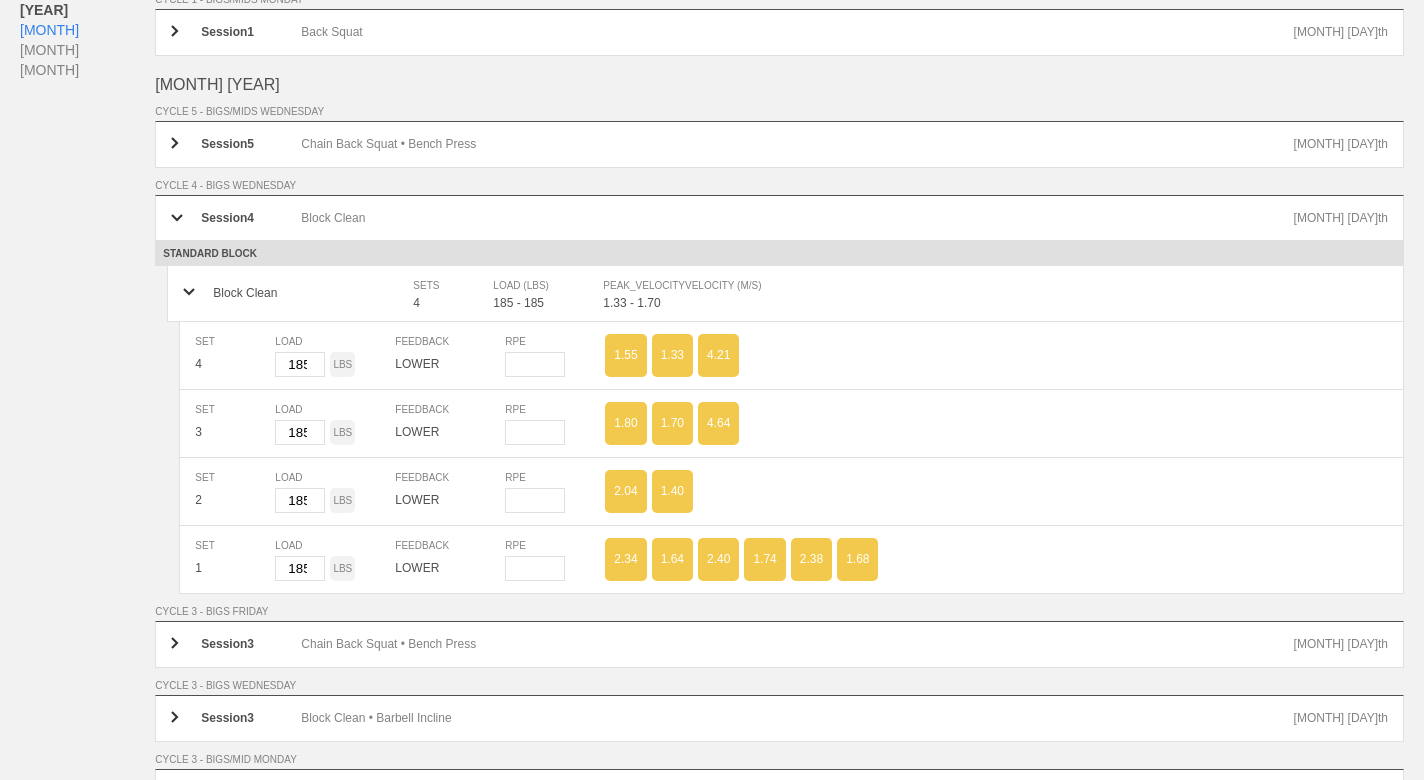scroll, scrollTop: 741, scrollLeft: 0, axis: vertical 